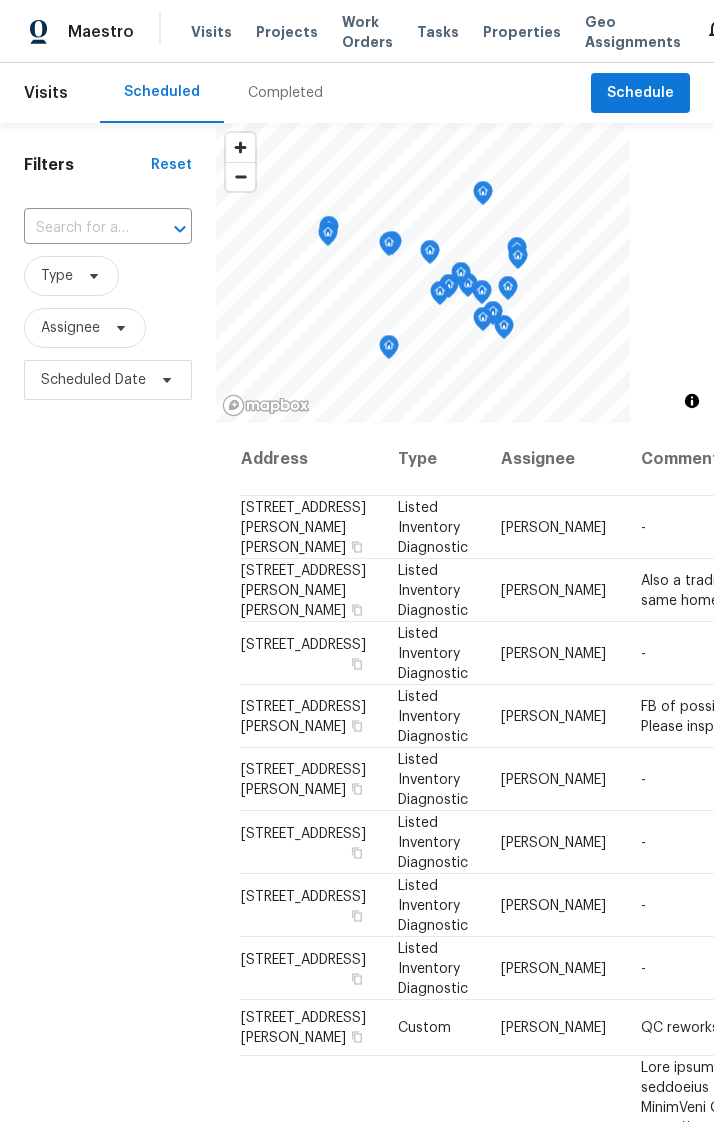scroll, scrollTop: 0, scrollLeft: 0, axis: both 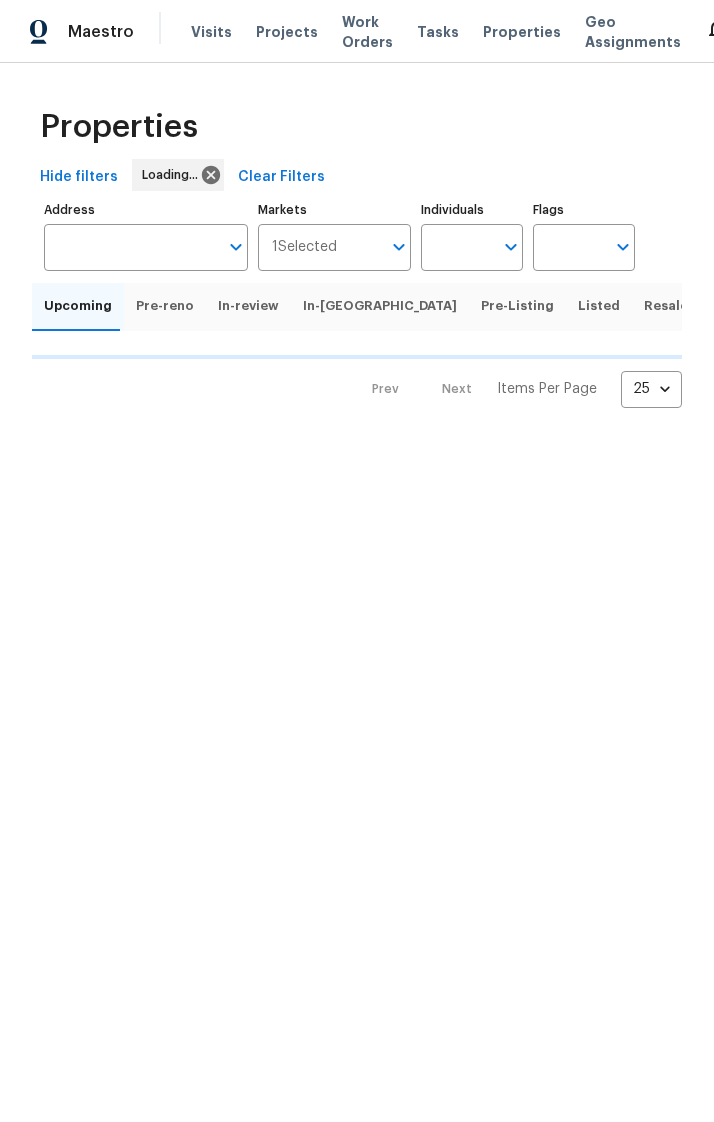 click on "Address" at bounding box center [131, 247] 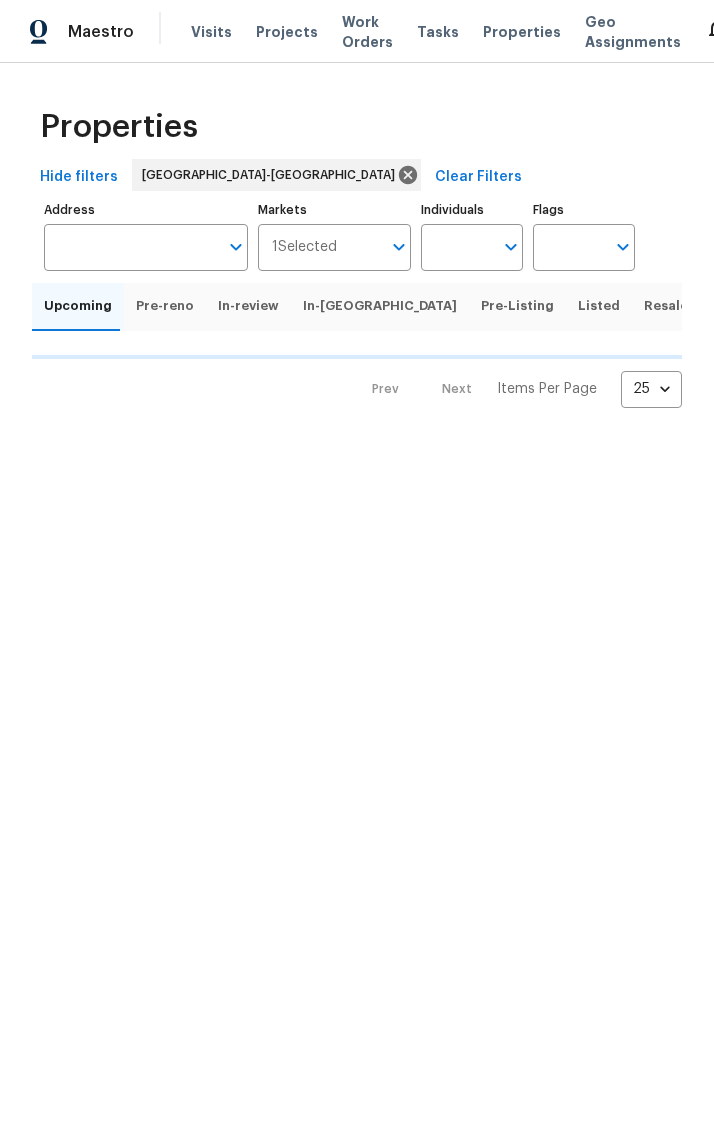 click on "Address" at bounding box center (131, 247) 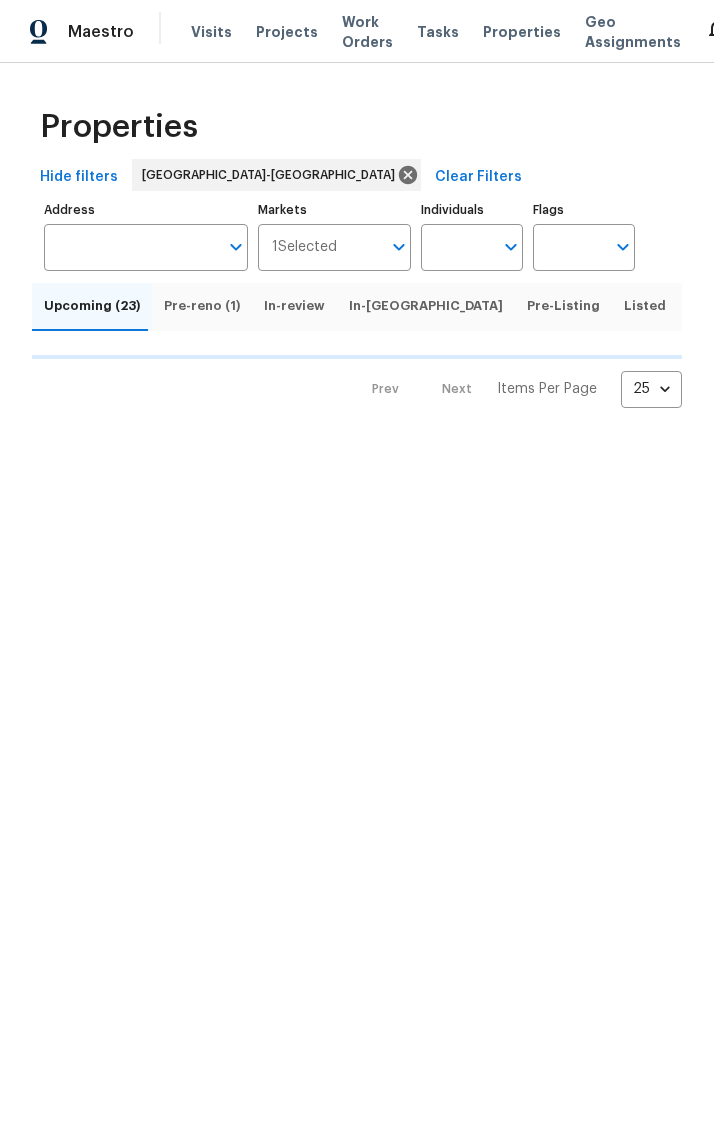 click on "Maestro Visits Projects Work Orders Tasks Properties Geo Assignments 48 Raleigh [PERSON_NAME] Properties Hide filters [GEOGRAPHIC_DATA]-[GEOGRAPHIC_DATA] Clear Filters Address Address Markets 1  Selected Markets Individuals Individuals Flags Flags Upcoming (23) Pre-reno (1) In-review  In-reno  Pre-Listing  Listed  Resale  Done  Unknown  Prev Next Items Per Page 25 25 ​" at bounding box center [357, 220] 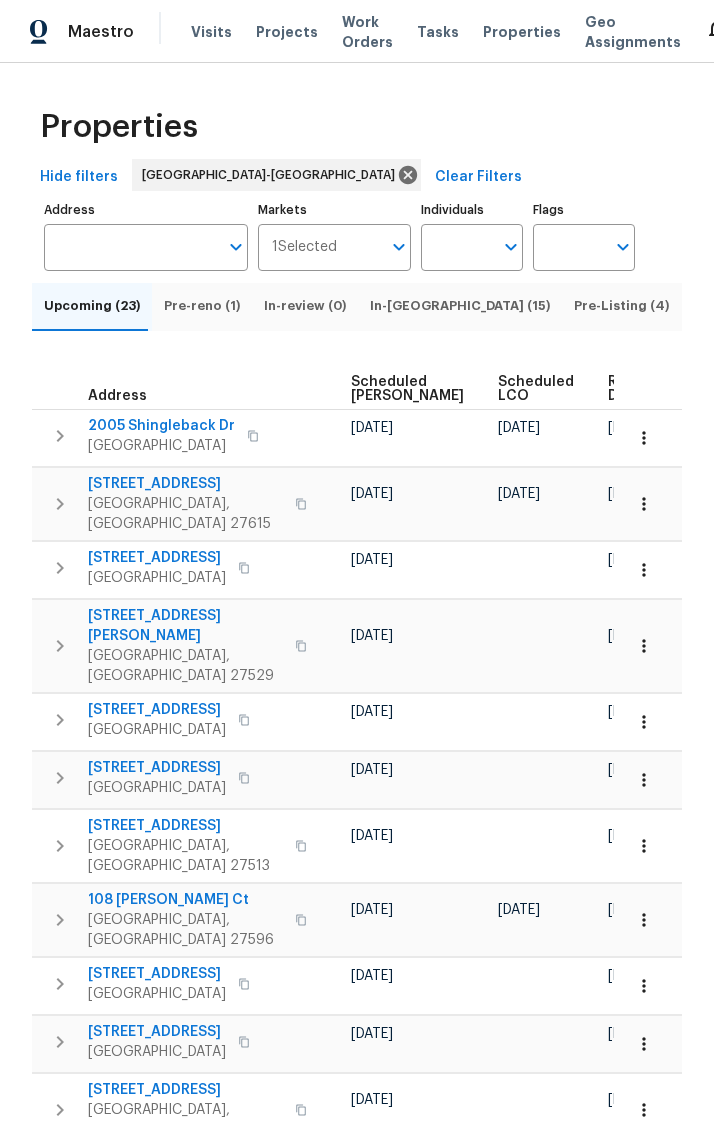 click on "Address" at bounding box center [131, 247] 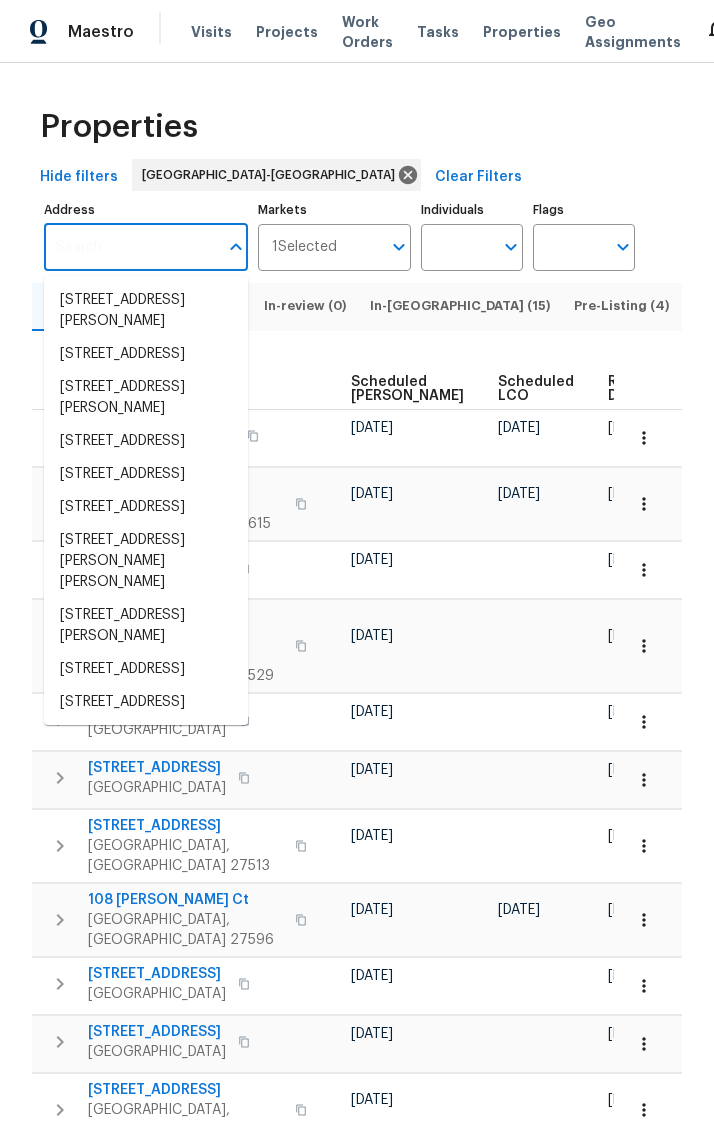 scroll, scrollTop: 0, scrollLeft: 623, axis: horizontal 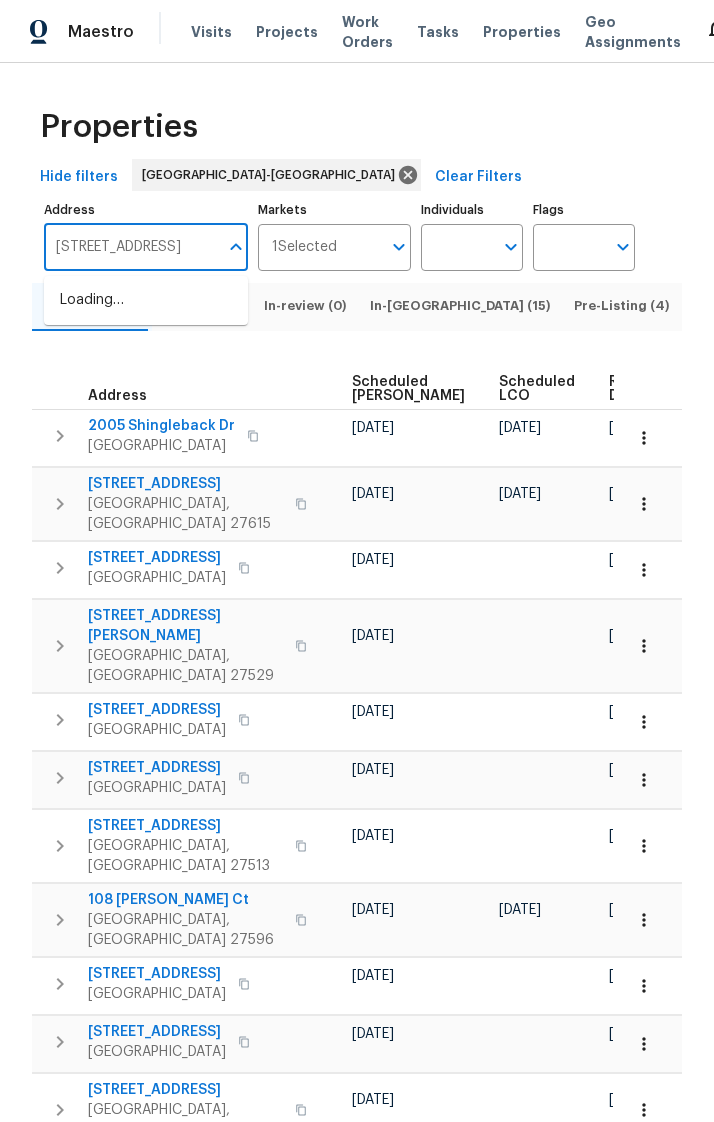 type on "[STREET_ADDRESS]" 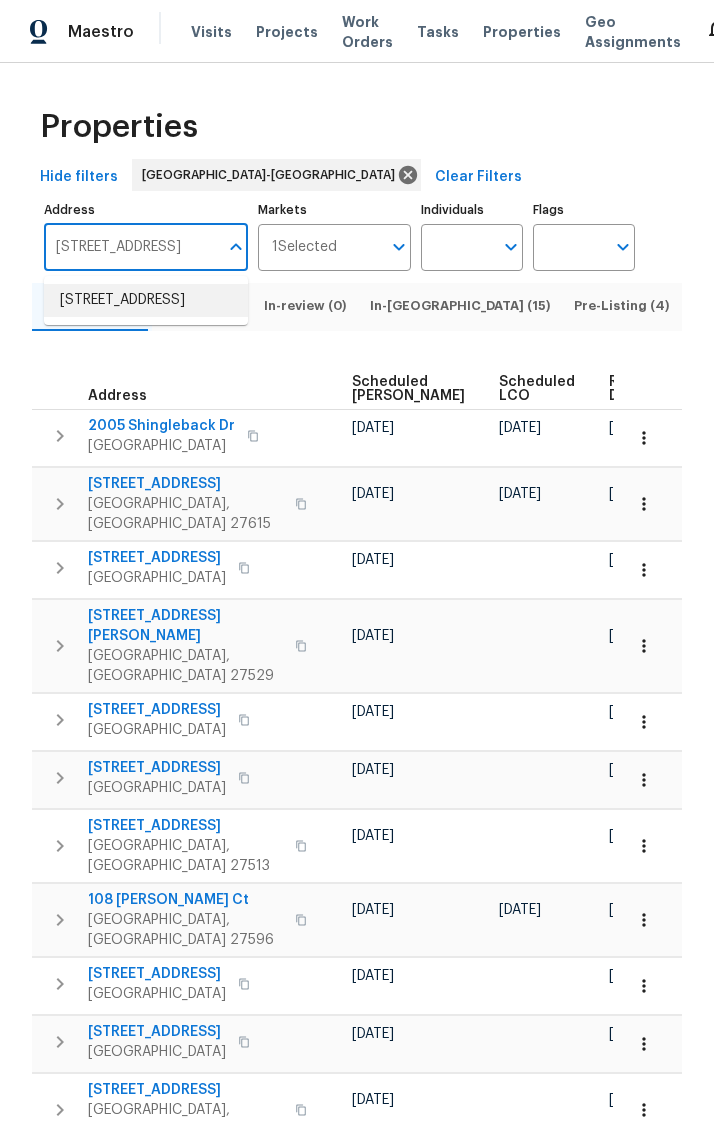 click on "[STREET_ADDRESS]" at bounding box center (146, 300) 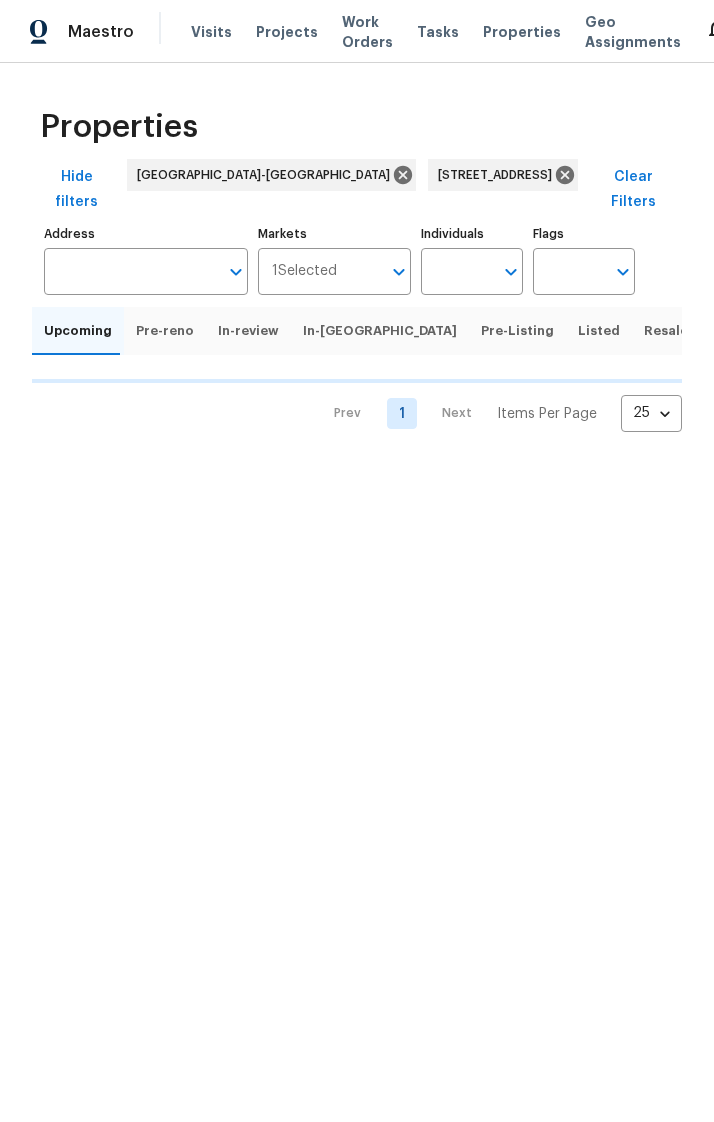 type on "[STREET_ADDRESS]" 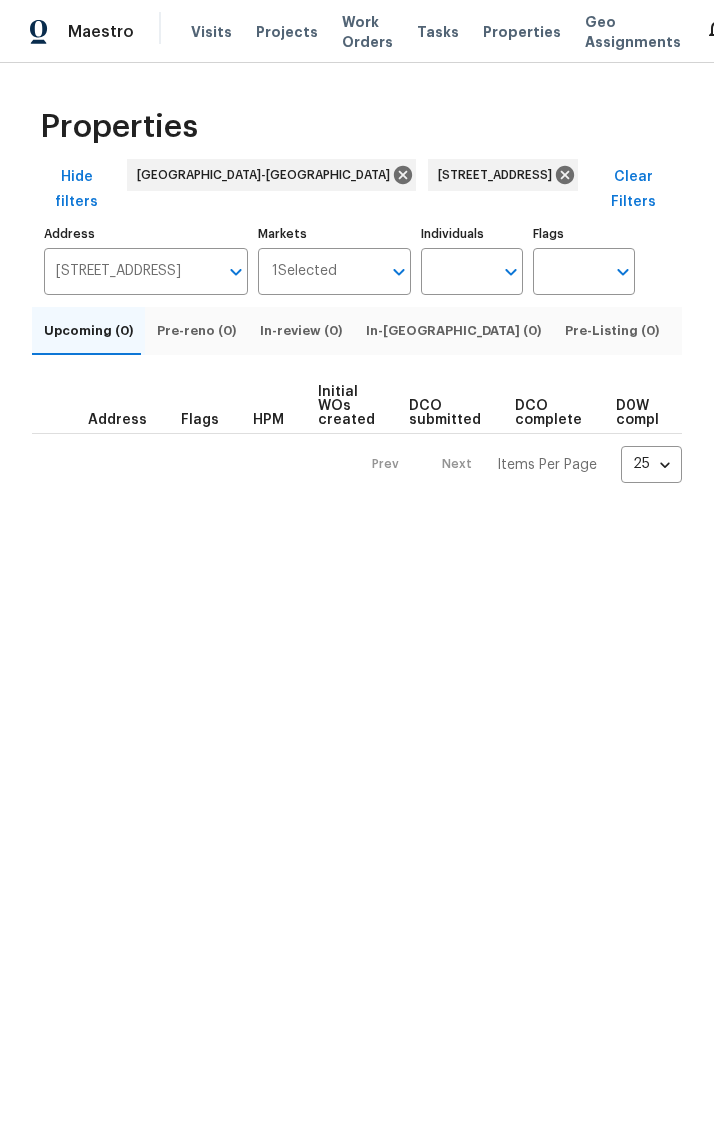 click on "Listed (1)" at bounding box center (713, 331) 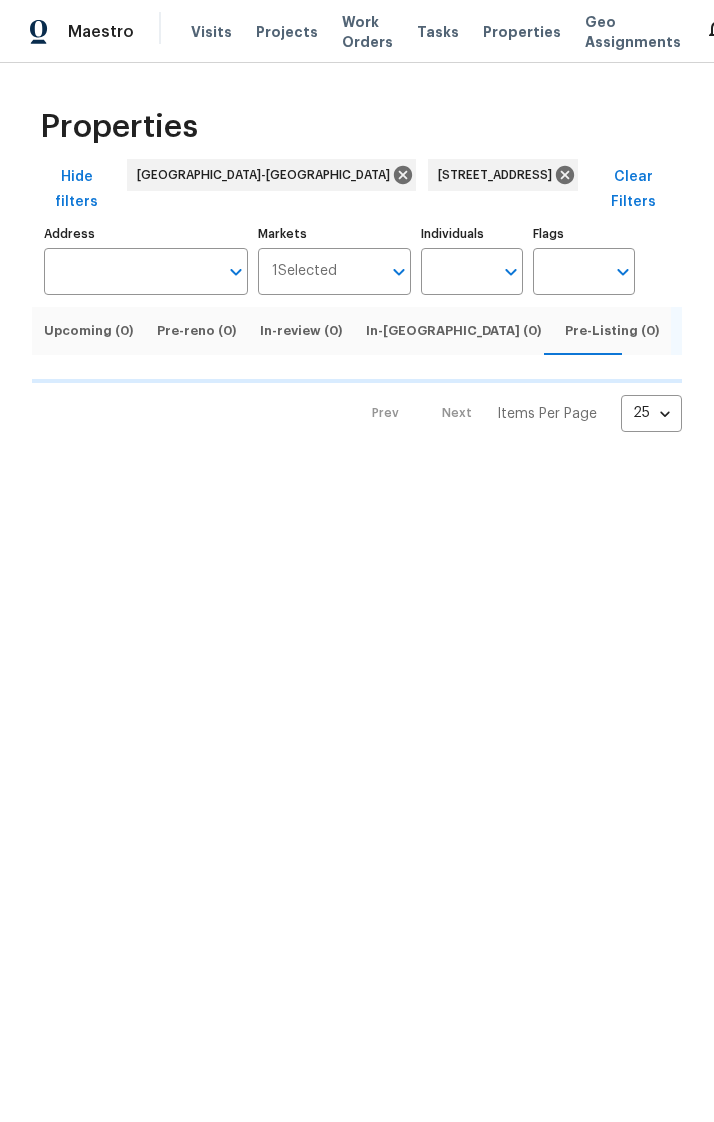 type on "[STREET_ADDRESS]" 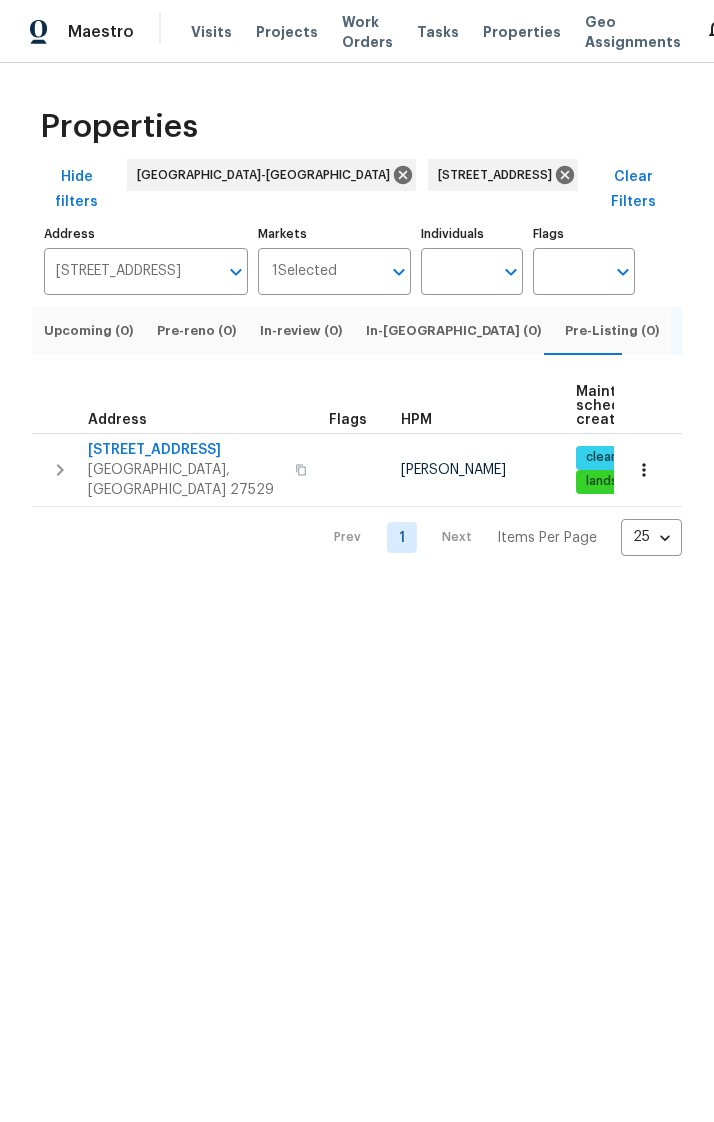 click on "[STREET_ADDRESS]" at bounding box center [185, 450] 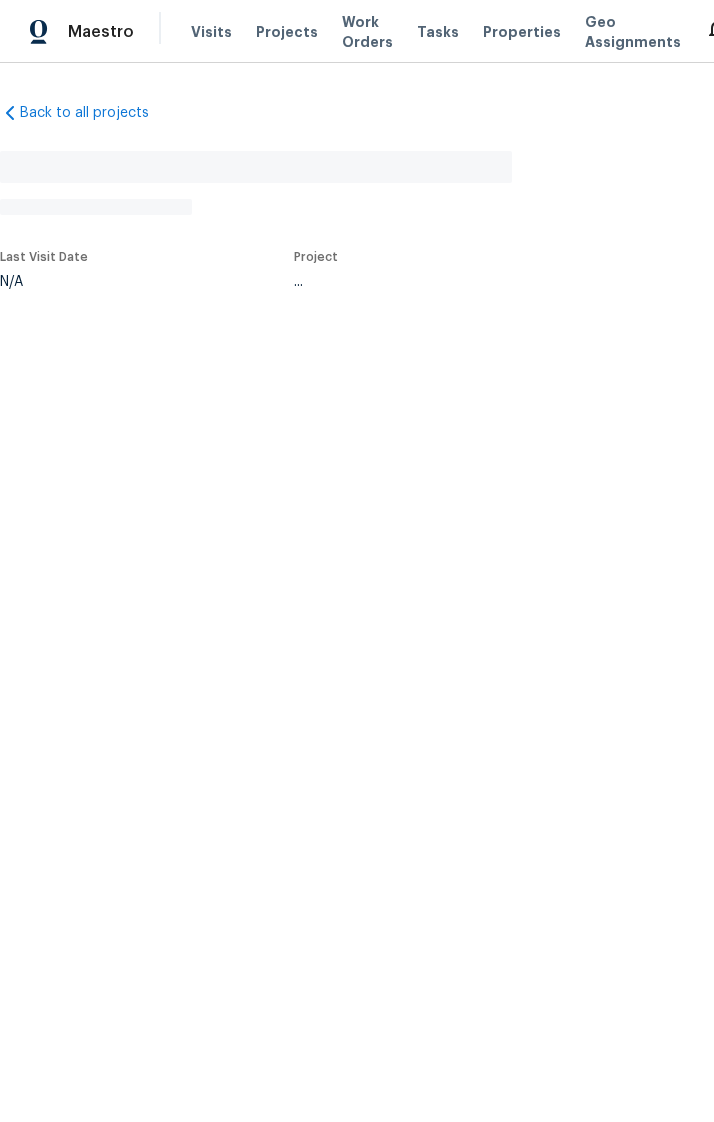 scroll, scrollTop: 0, scrollLeft: 0, axis: both 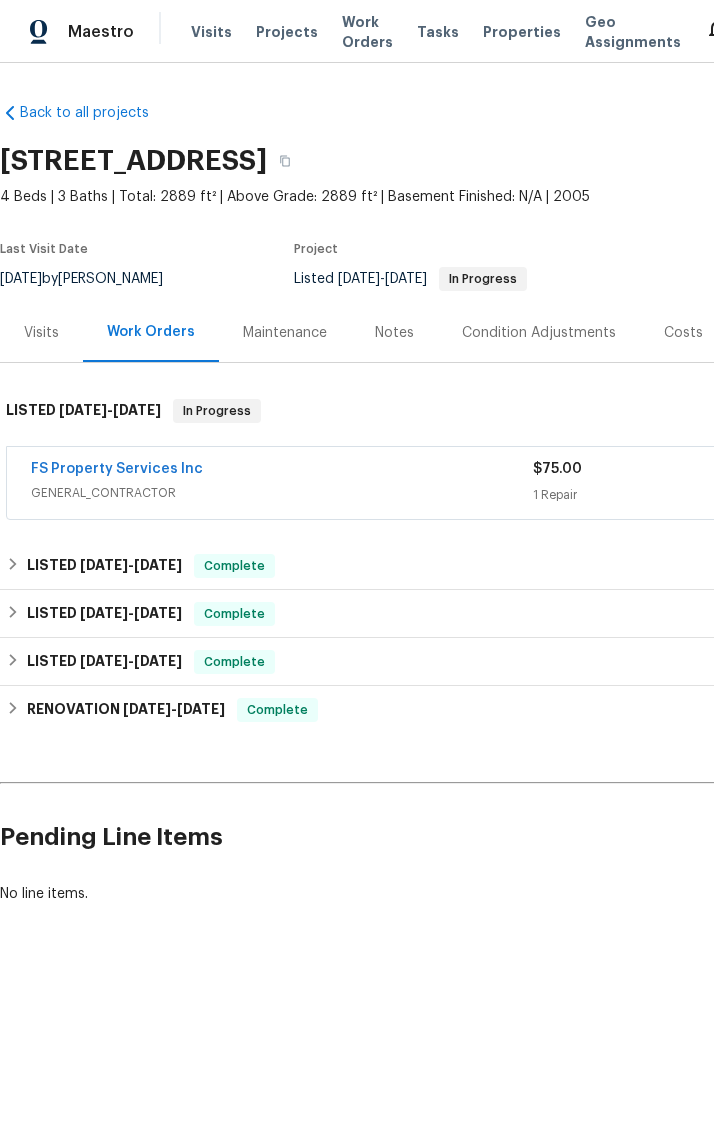 click on "FS Property Services Inc" at bounding box center [117, 469] 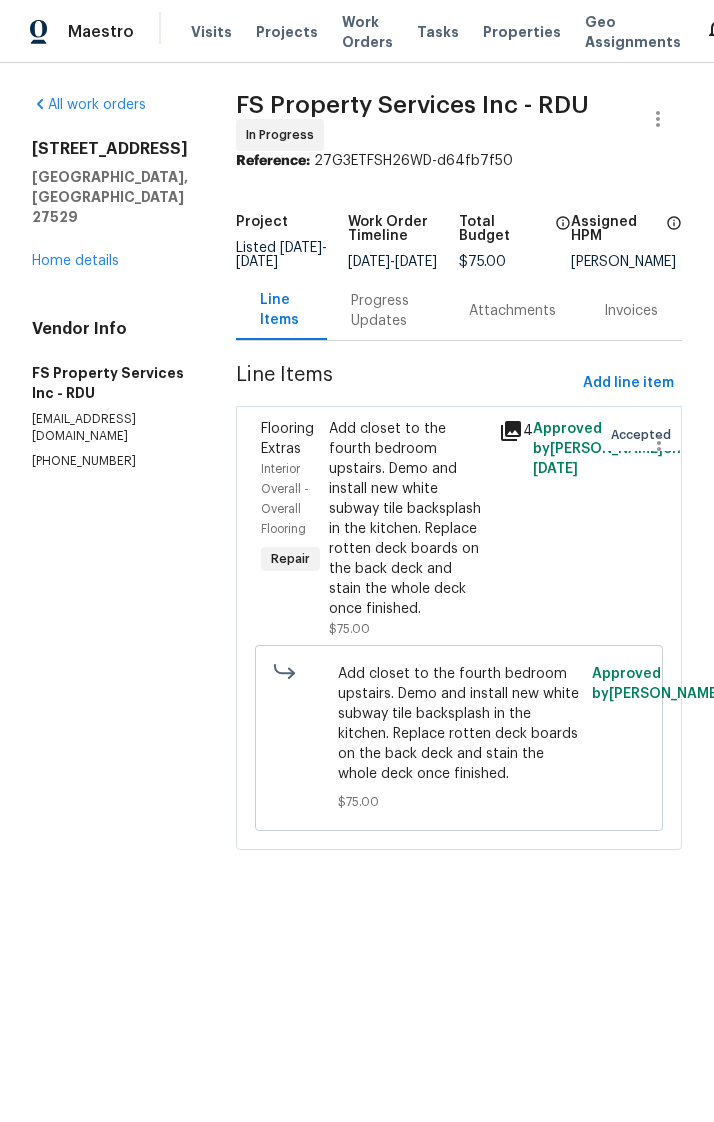 click on "Add closet to the fourth bedroom upstairs.
Demo and install new white subway tile backsplash in the kitchen.
Replace rotten deck boards on the back deck and stain the whole deck once finished." at bounding box center [408, 519] 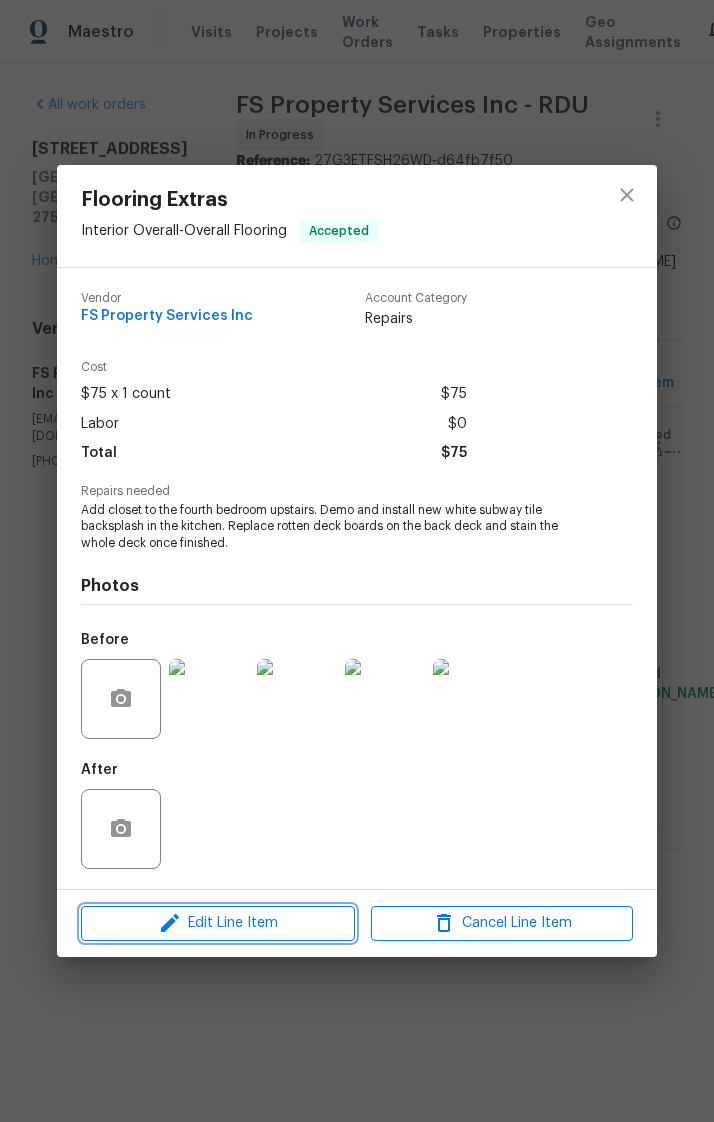 click on "Edit Line Item" at bounding box center [218, 923] 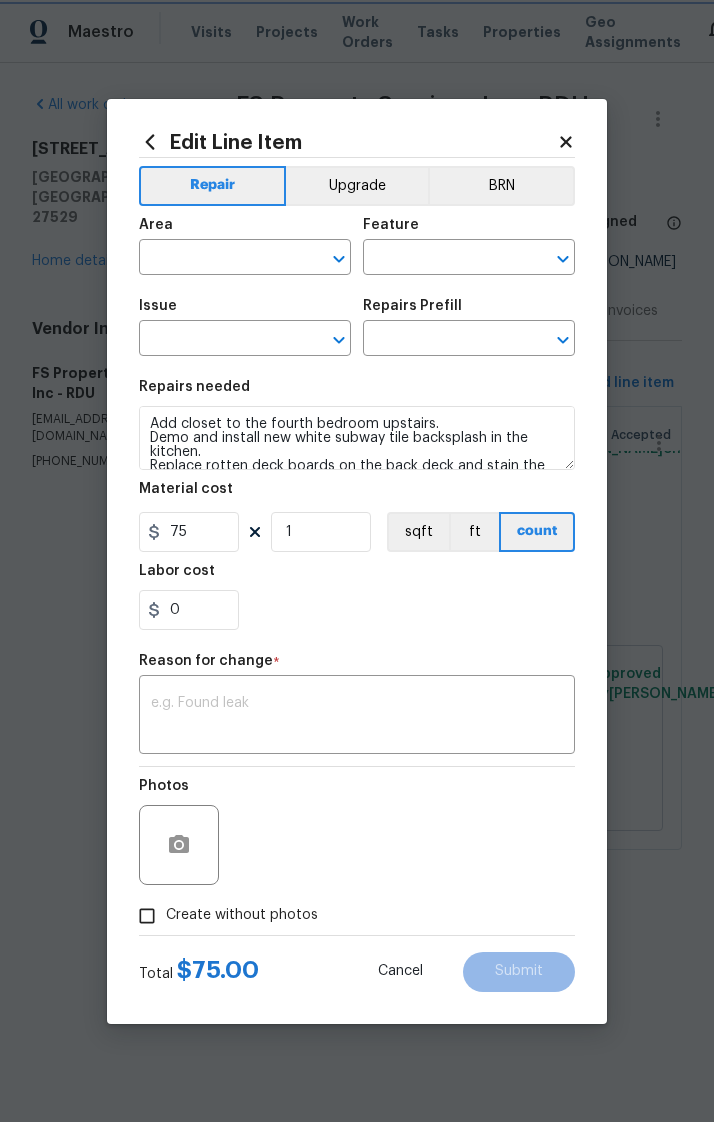 type on "Interior Overall" 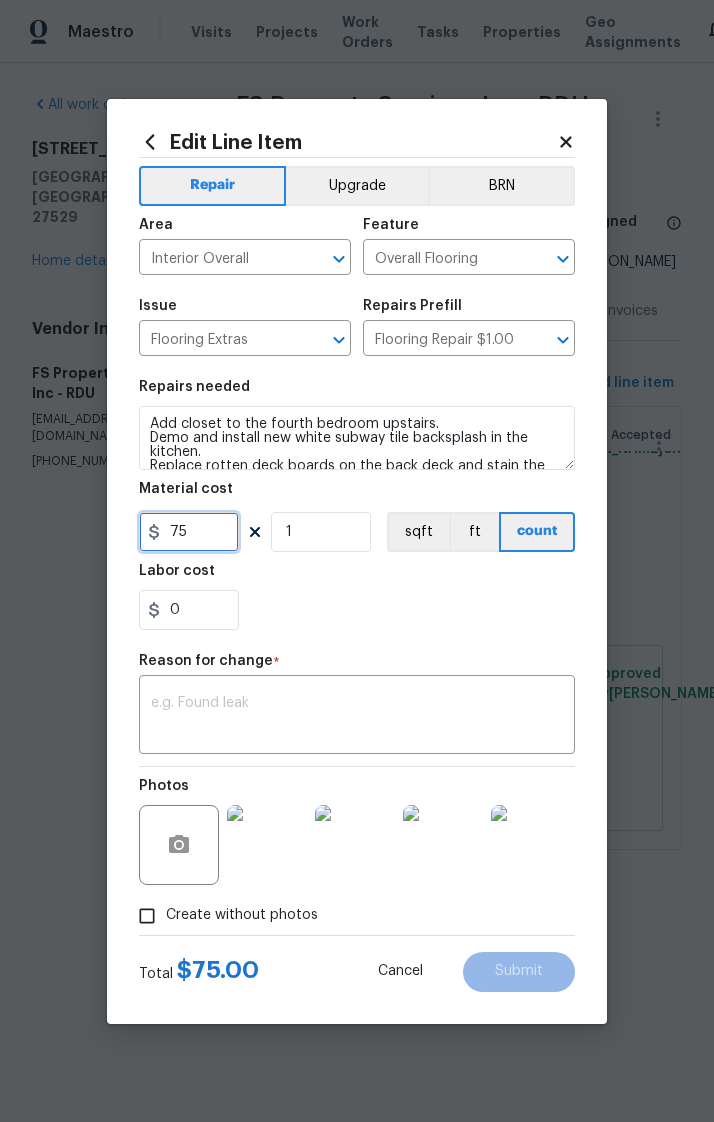 click on "75" at bounding box center (189, 532) 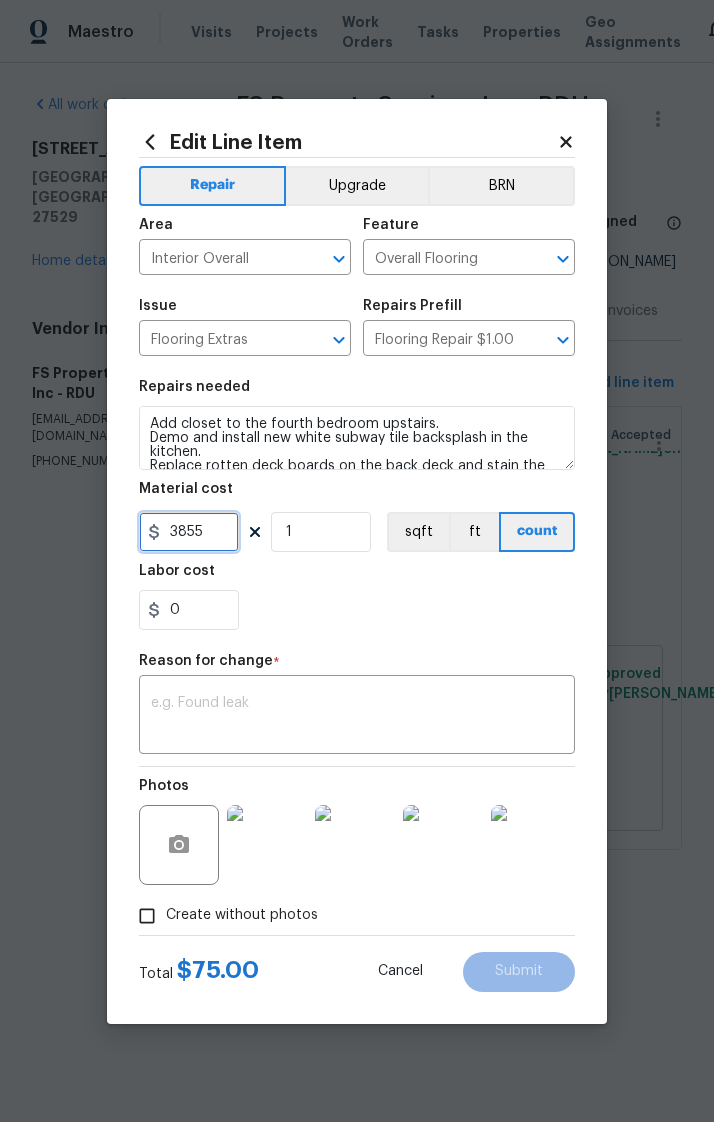 type on "3855" 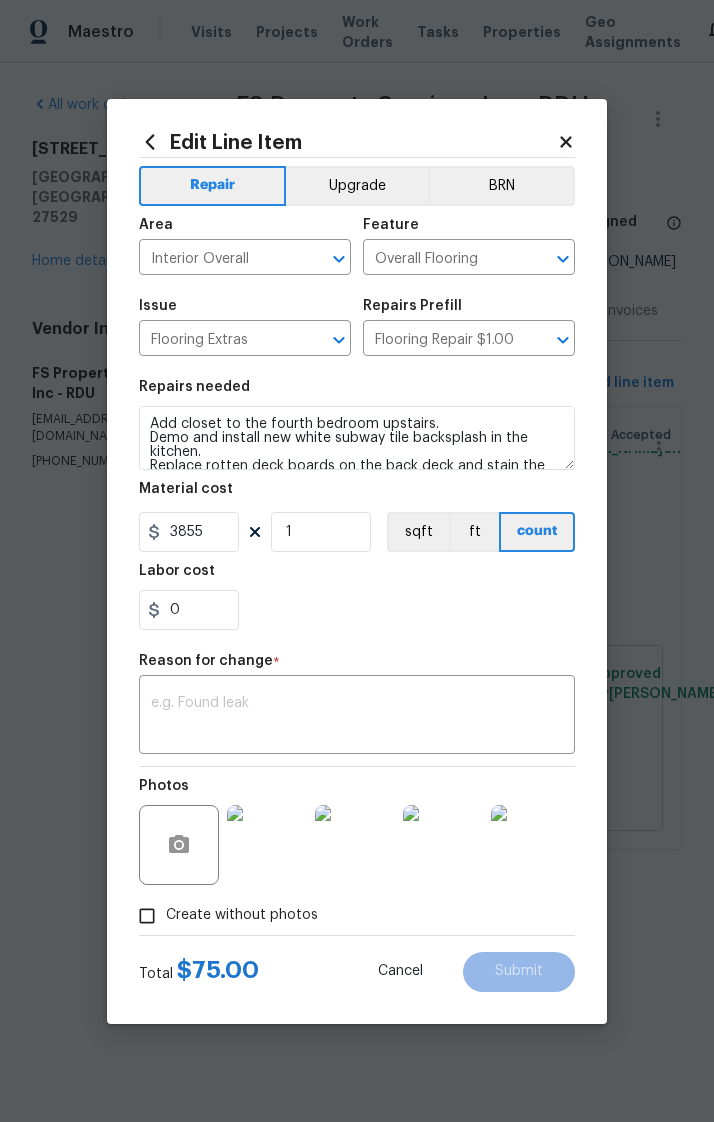 click at bounding box center [357, 717] 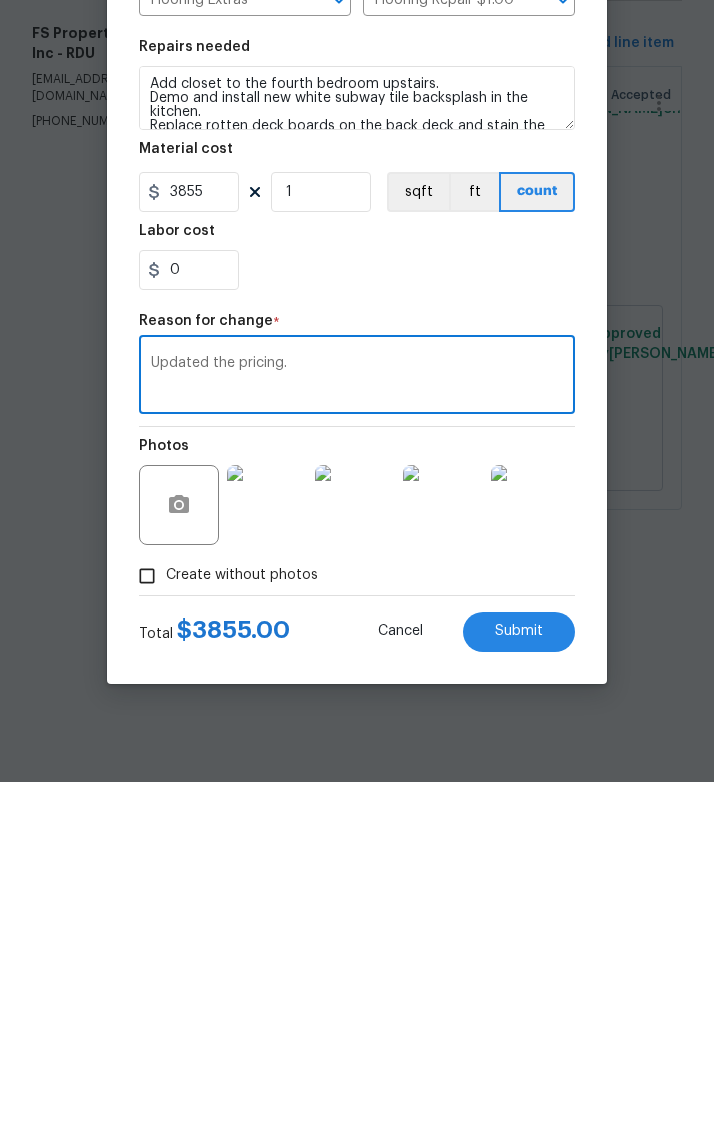 type on "Updated the pricing." 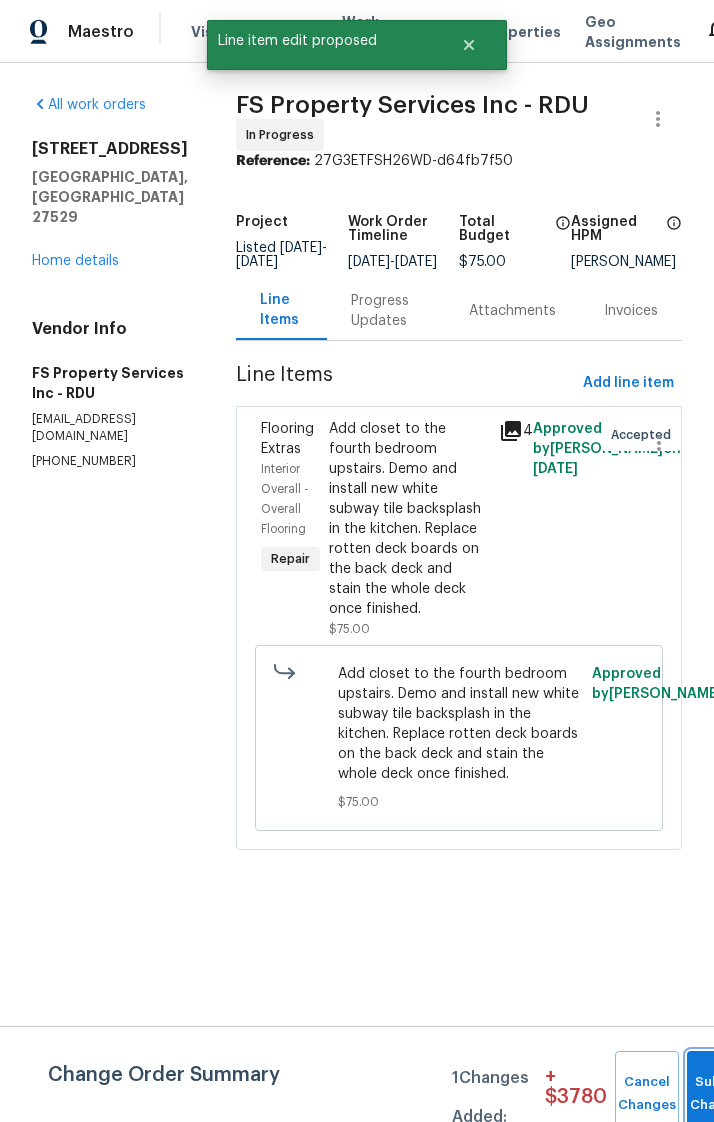 click on "Submit Changes" at bounding box center (719, 1094) 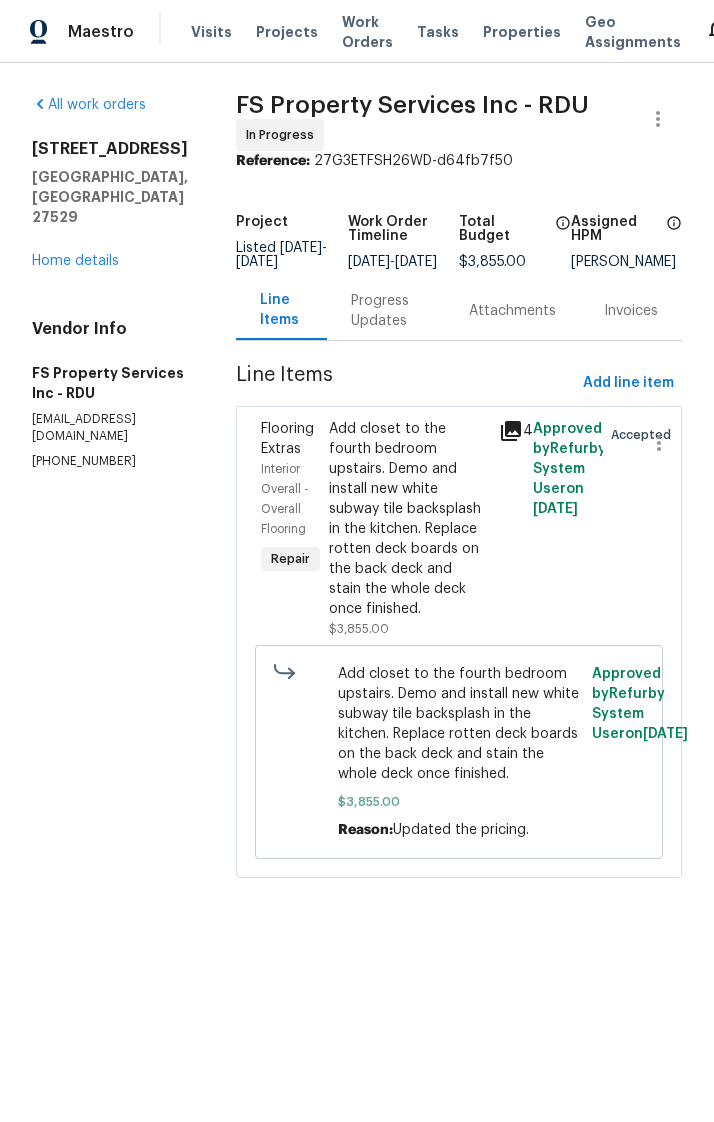 click on "Home details" at bounding box center [75, 261] 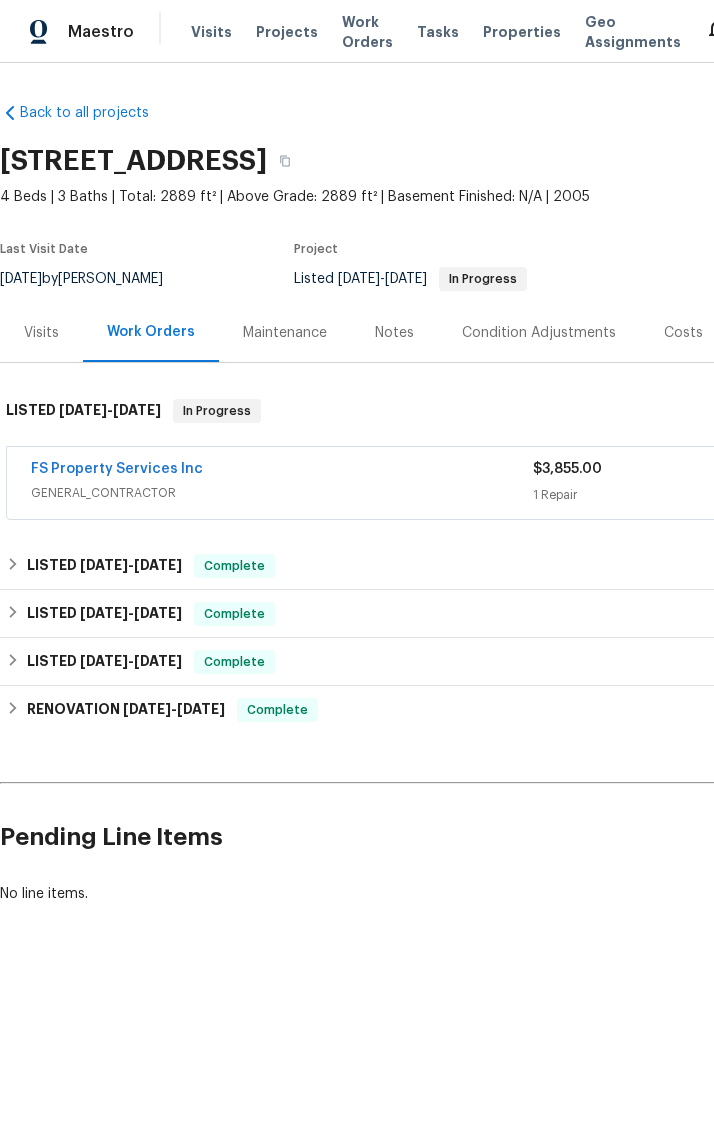 click on "Notes" at bounding box center [394, 333] 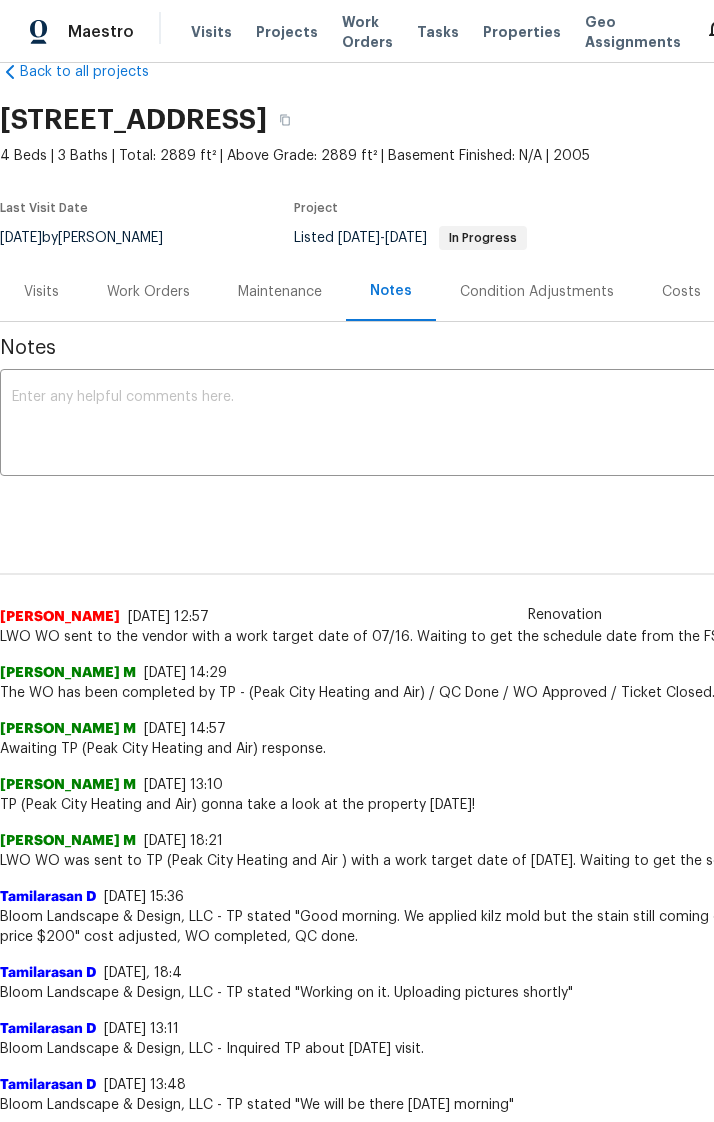 scroll, scrollTop: 41, scrollLeft: 0, axis: vertical 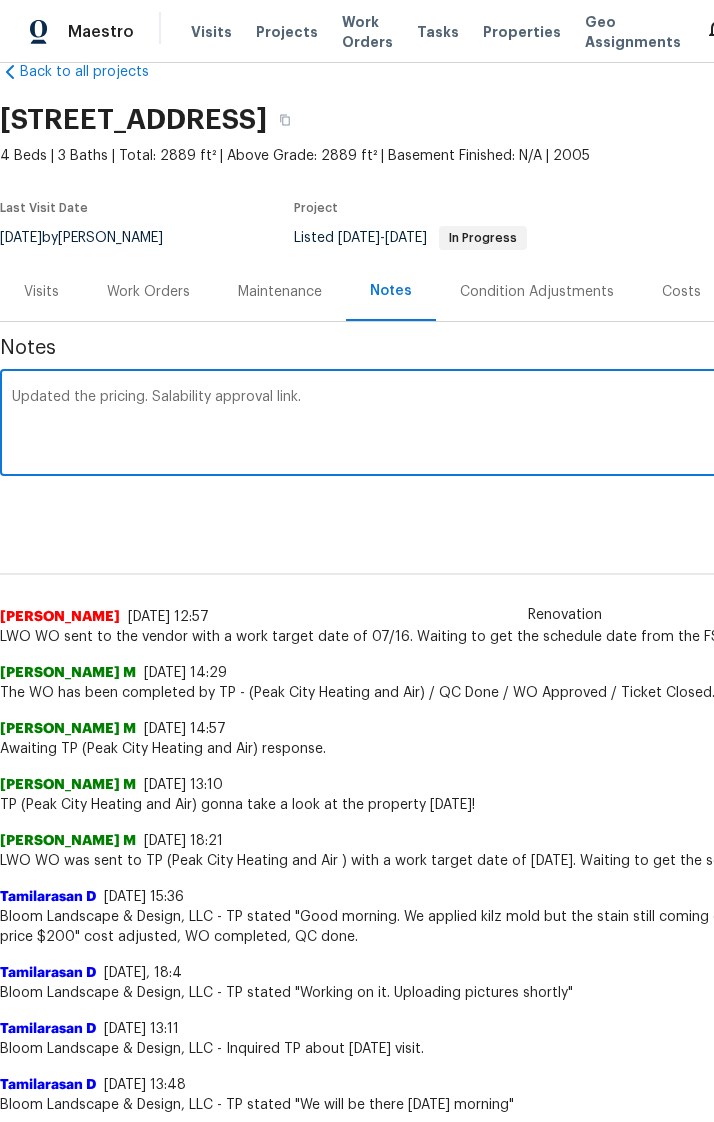 click on "Updated the pricing. Salability approval link." at bounding box center (565, 425) 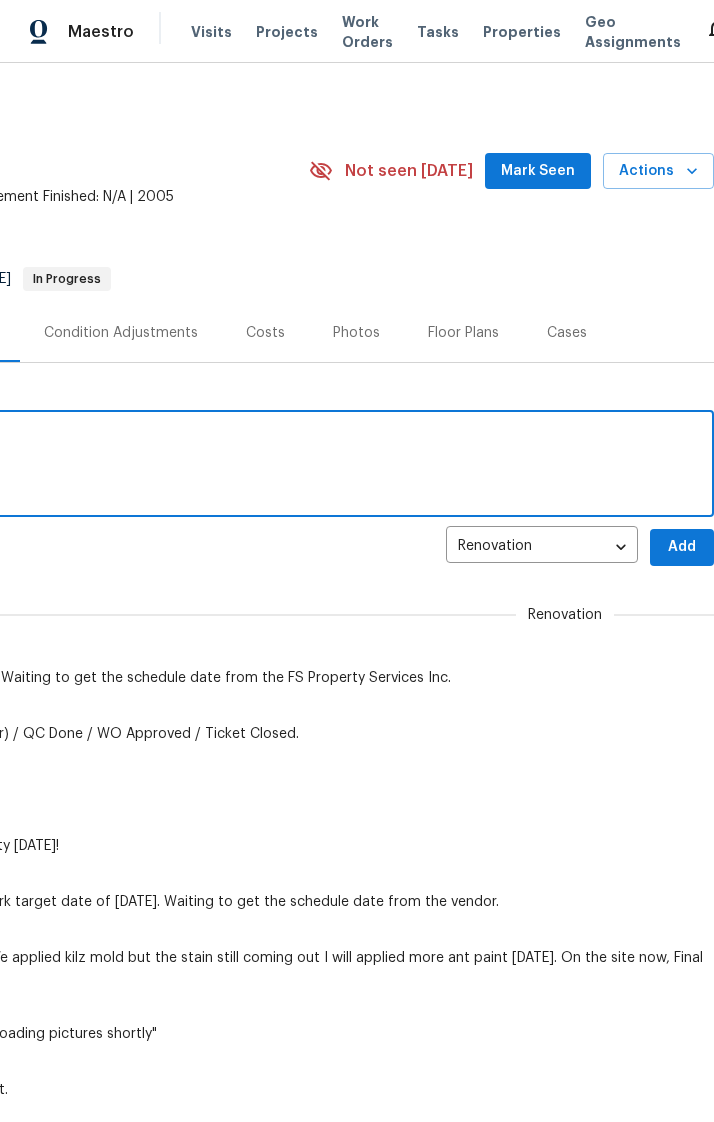 scroll, scrollTop: 0, scrollLeft: 416, axis: horizontal 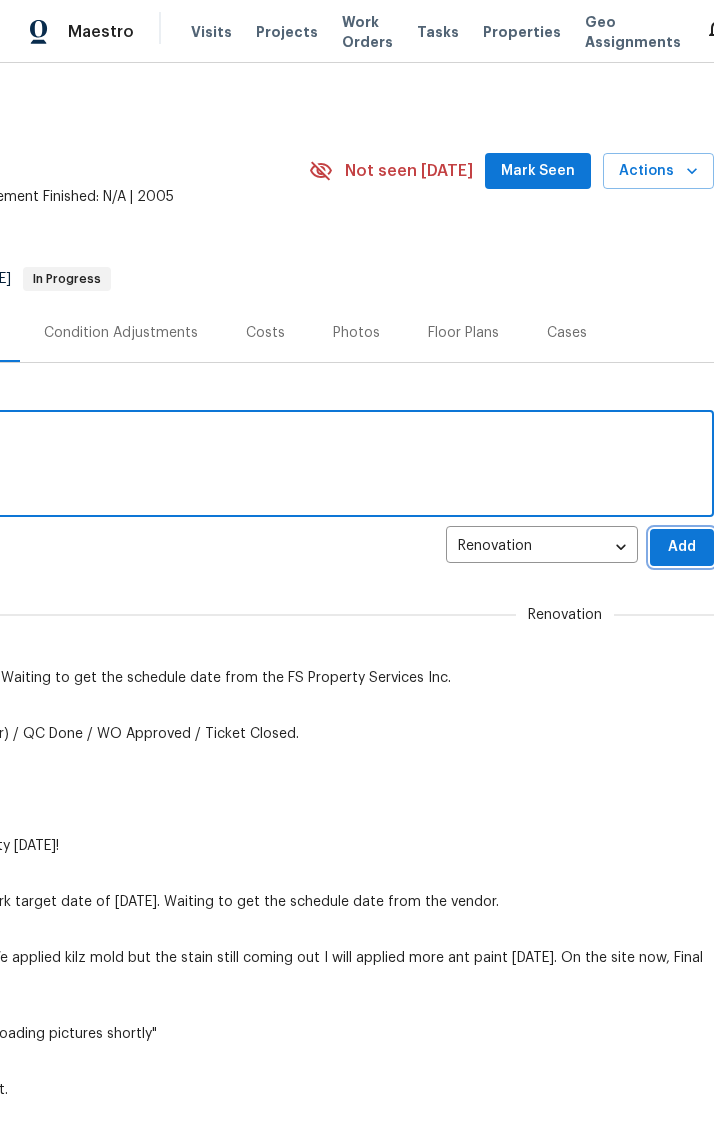 click on "Add" at bounding box center [682, 547] 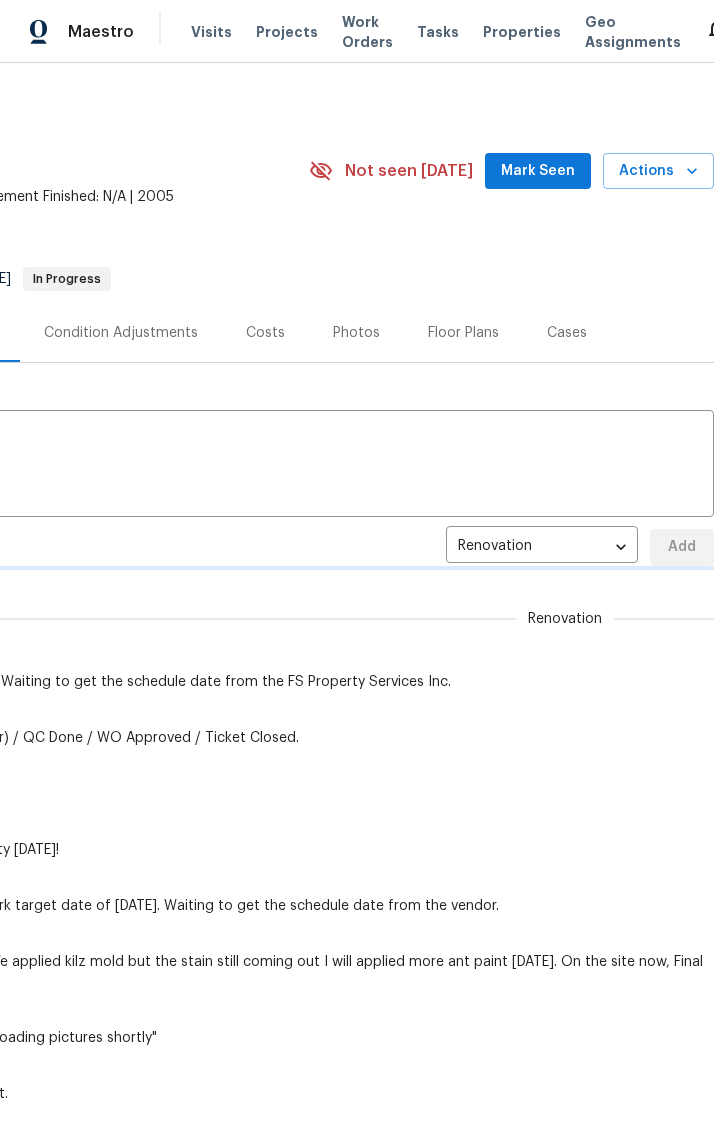 type 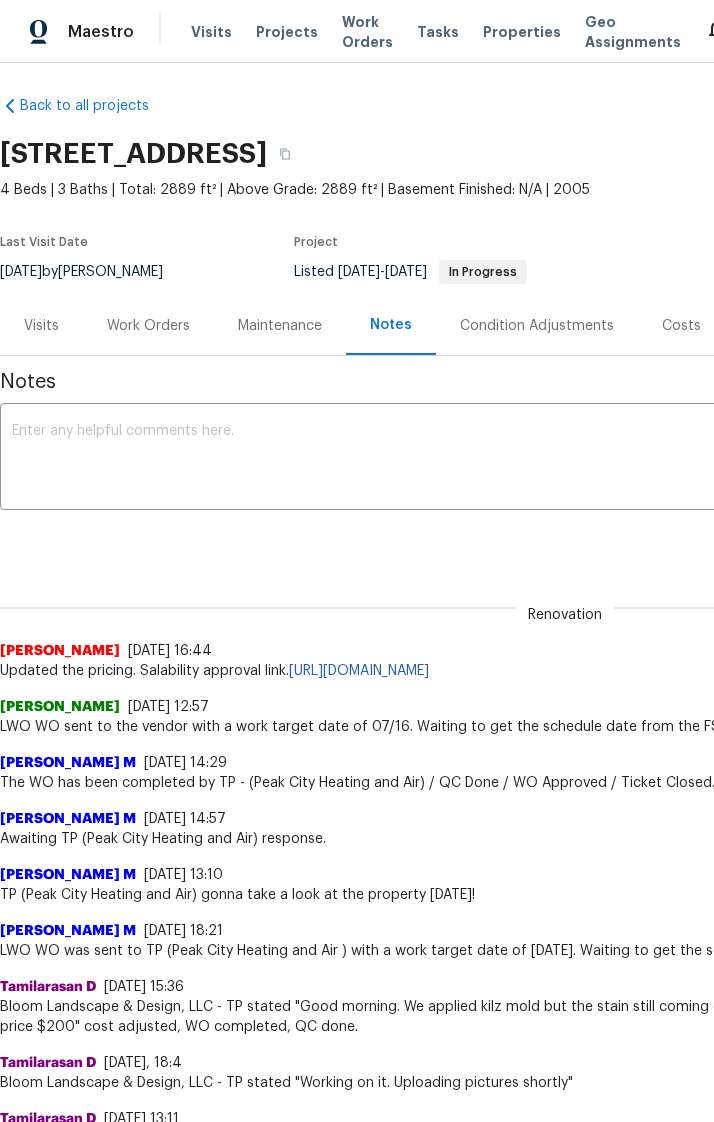 scroll, scrollTop: 7, scrollLeft: 0, axis: vertical 